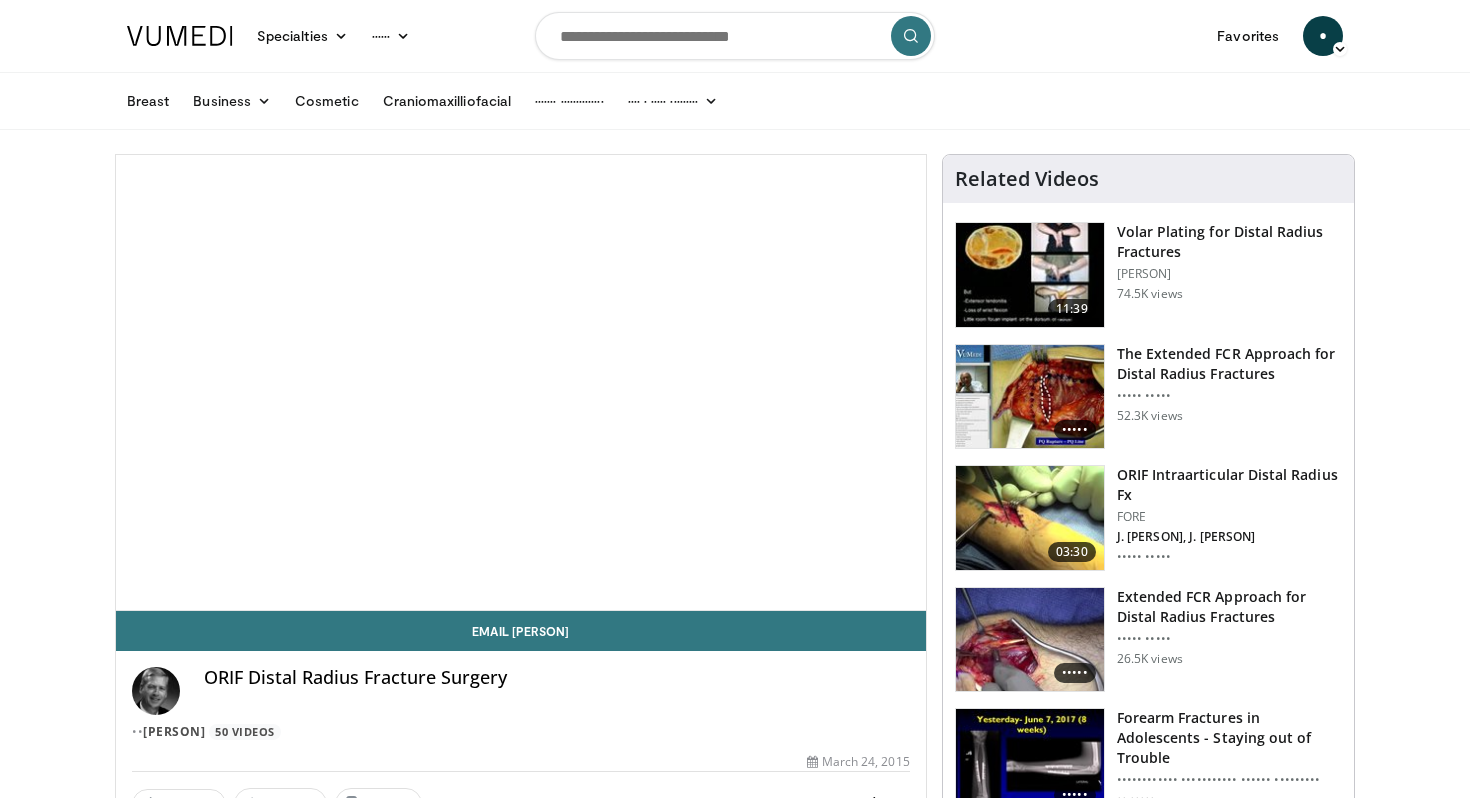 scroll, scrollTop: 0, scrollLeft: 0, axis: both 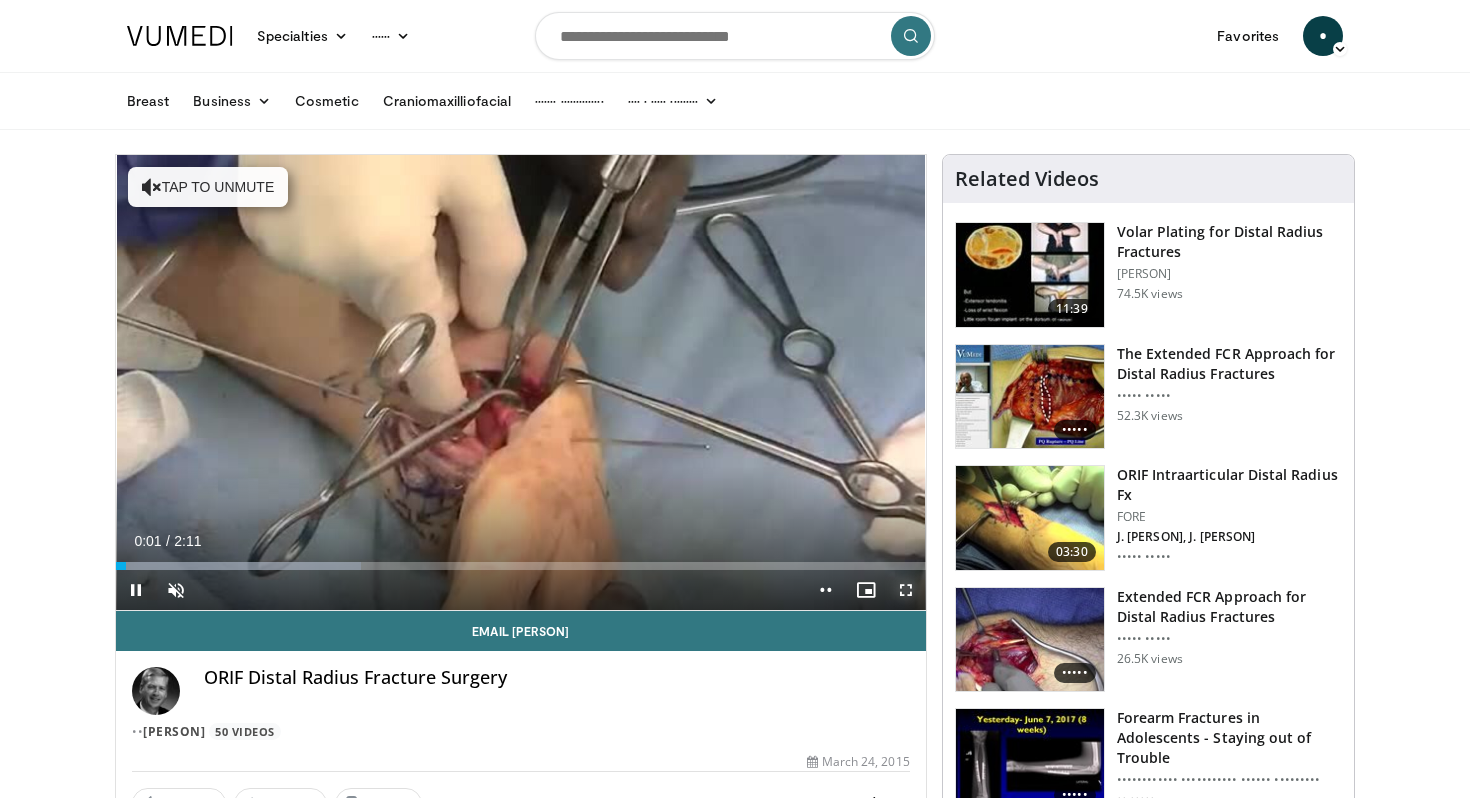 click at bounding box center (906, 590) 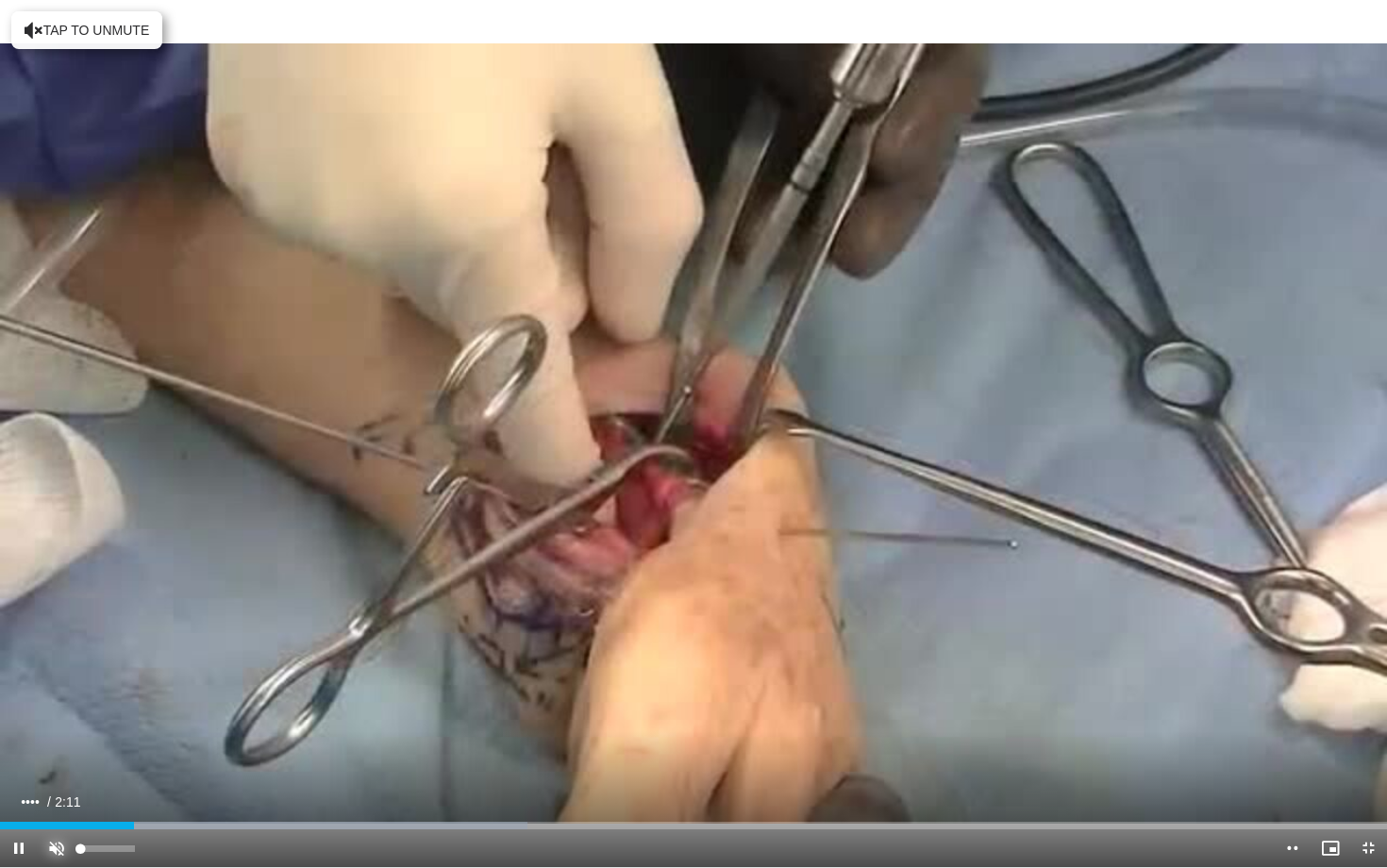 click at bounding box center [57, 848] 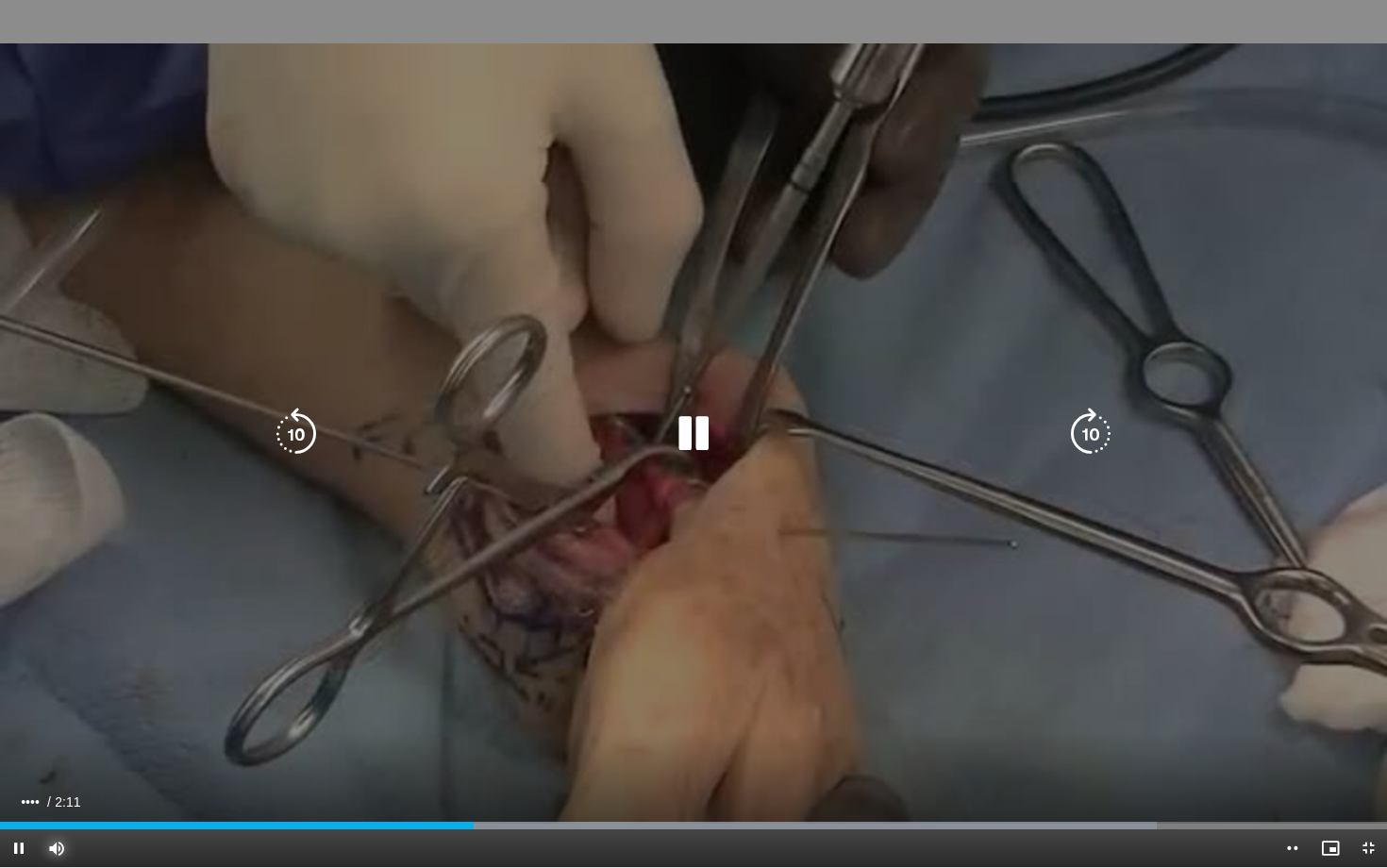 type 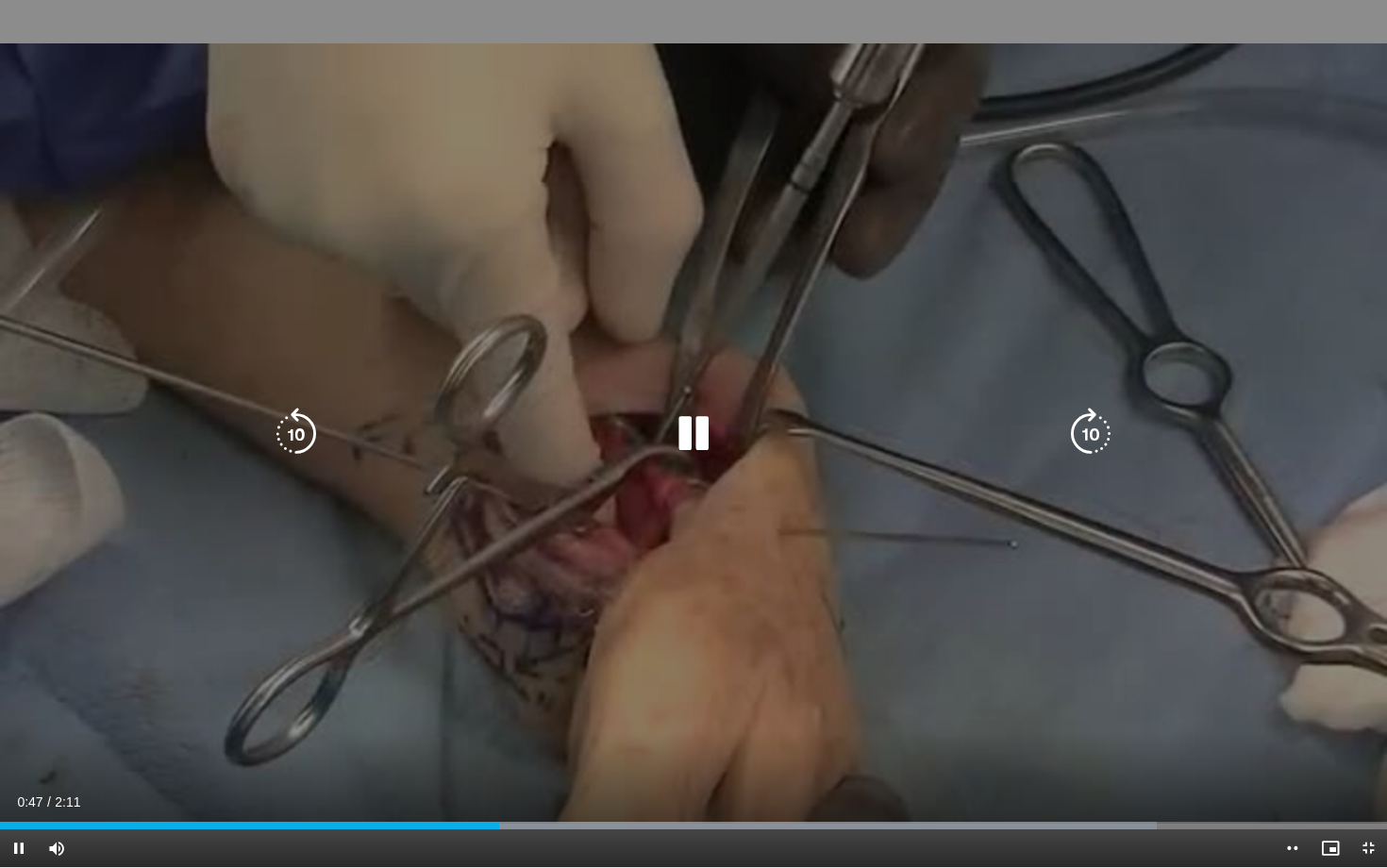 click at bounding box center (296, 434) 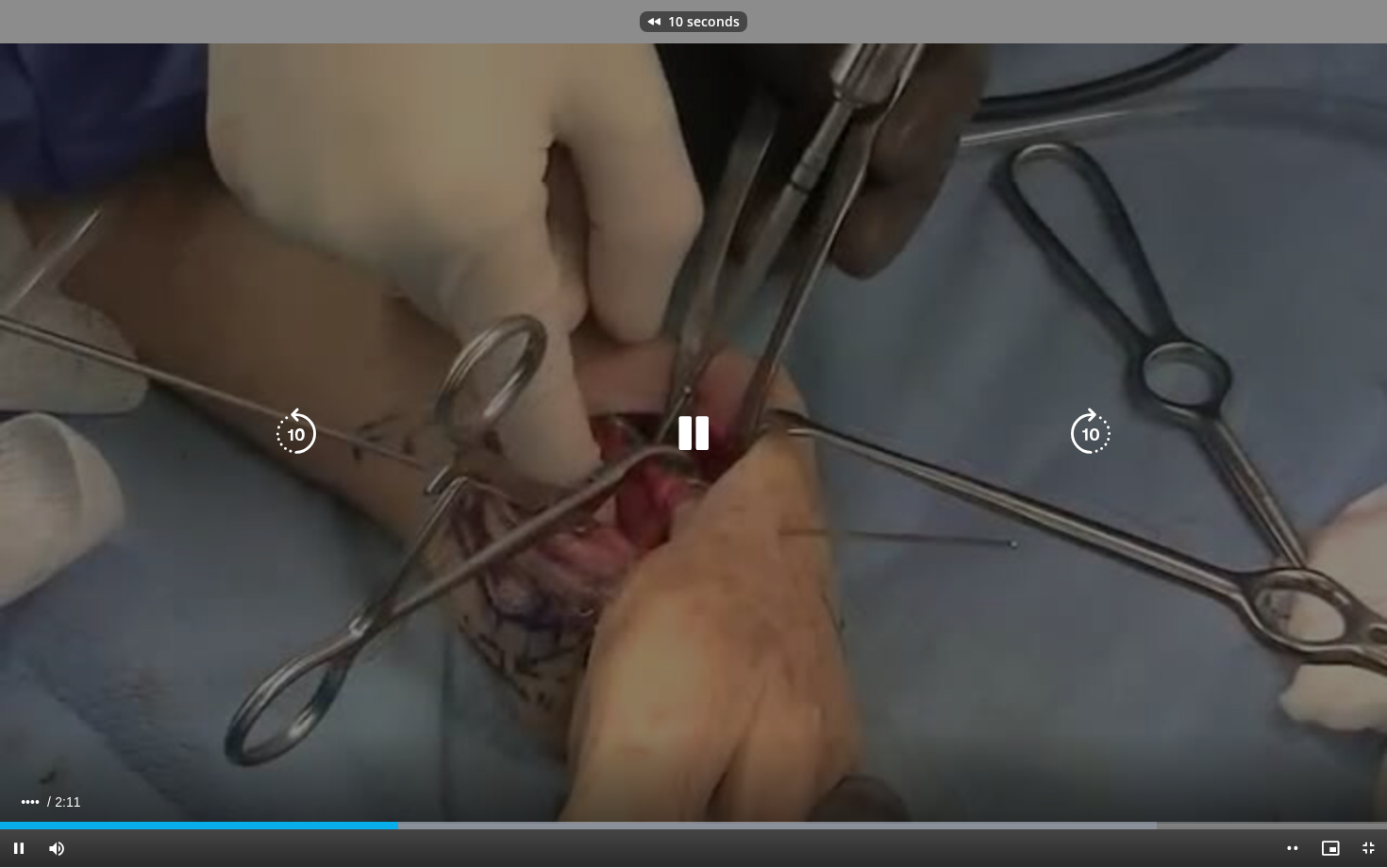 click at bounding box center [296, 434] 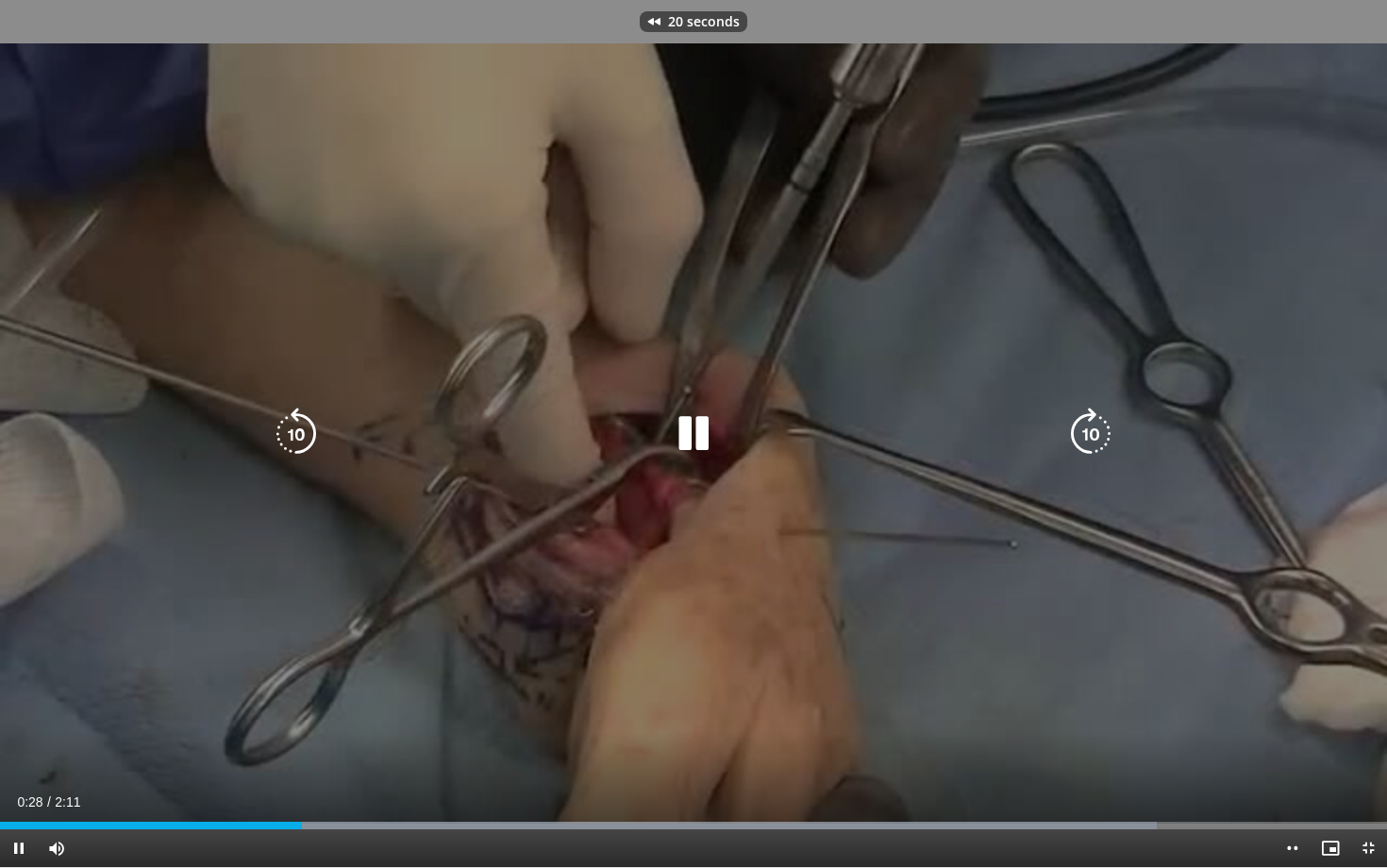click at bounding box center (296, 434) 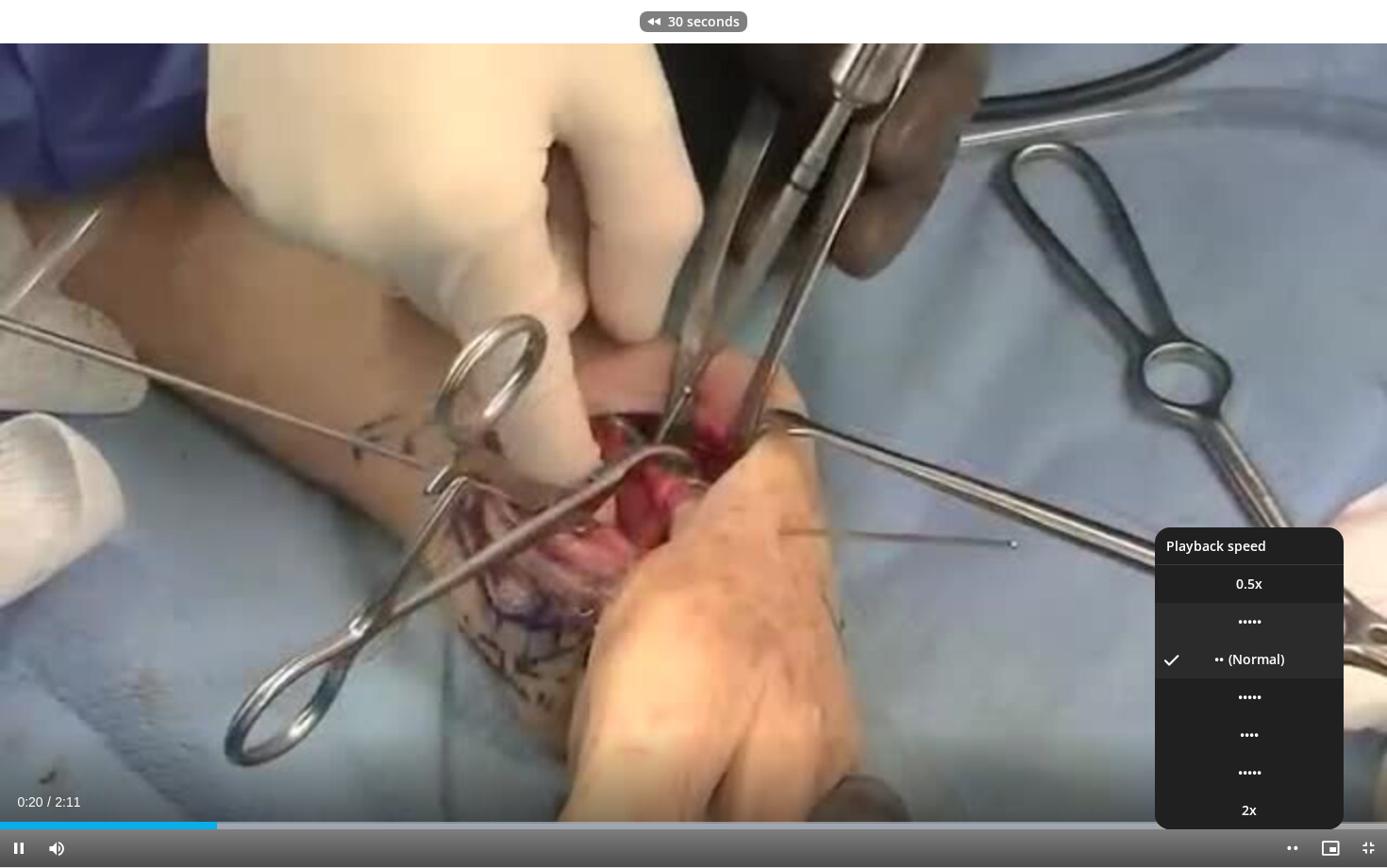 click on "•••••" at bounding box center (1249, 622) 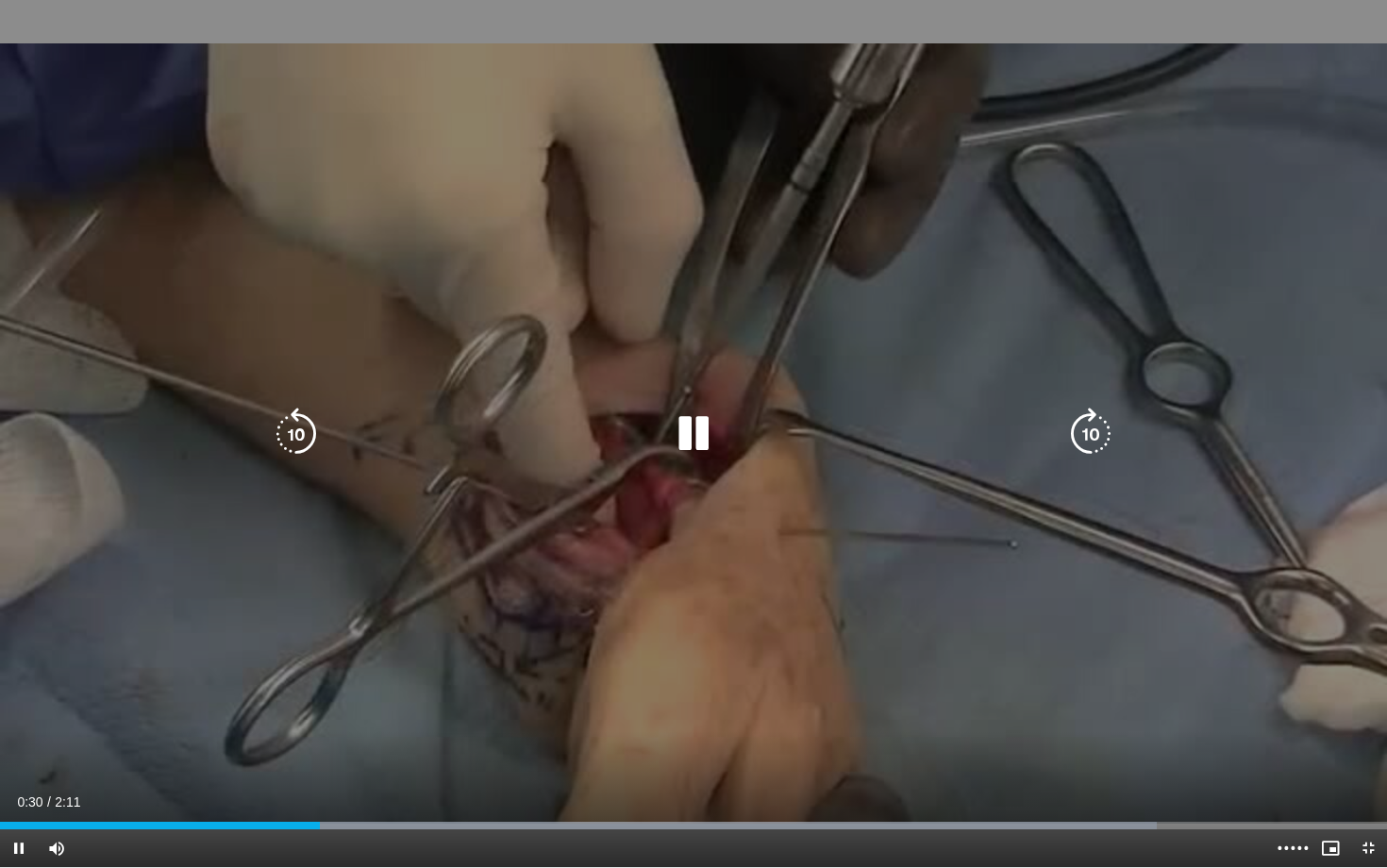 click at bounding box center (694, 434) 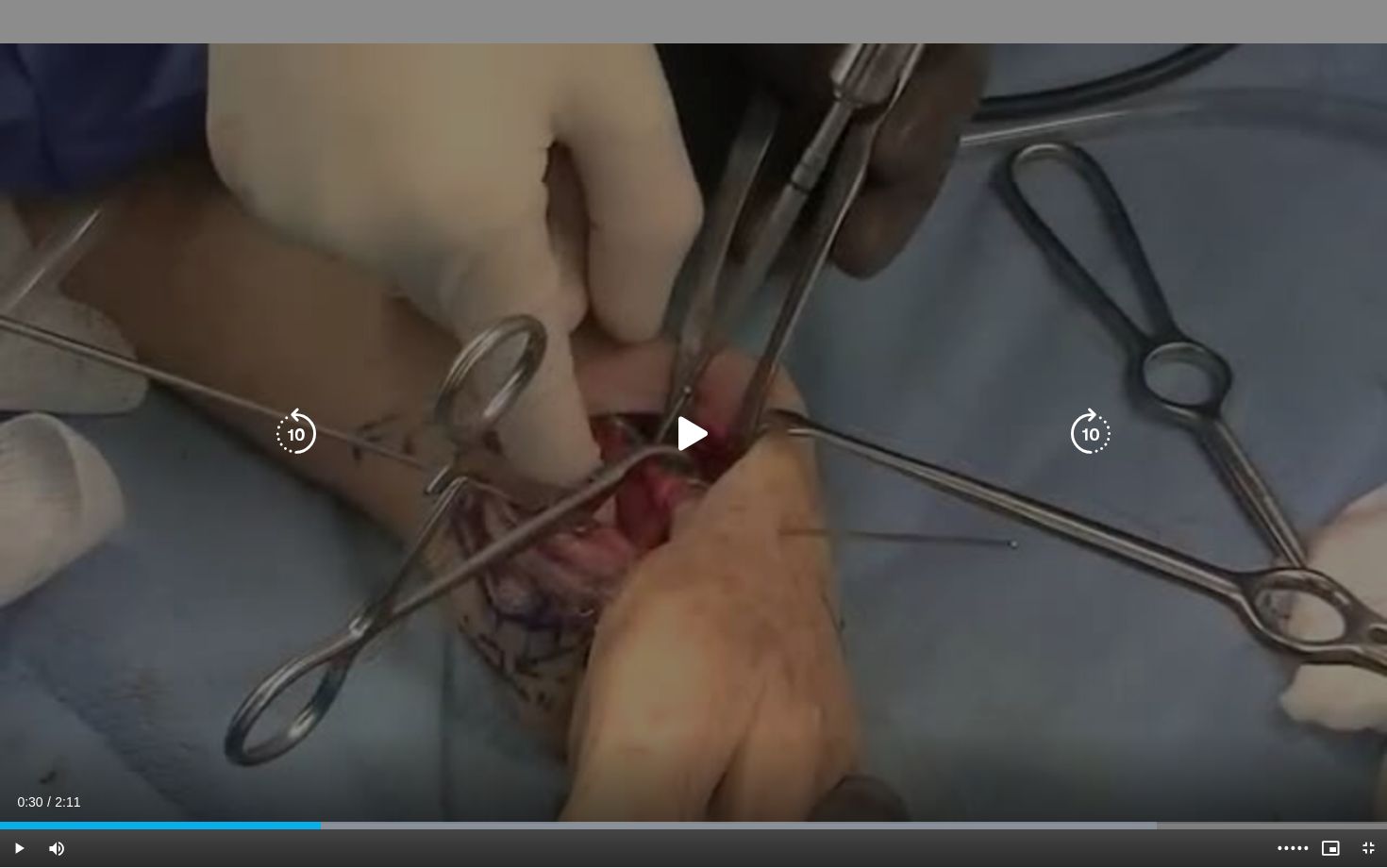 click at bounding box center [694, 434] 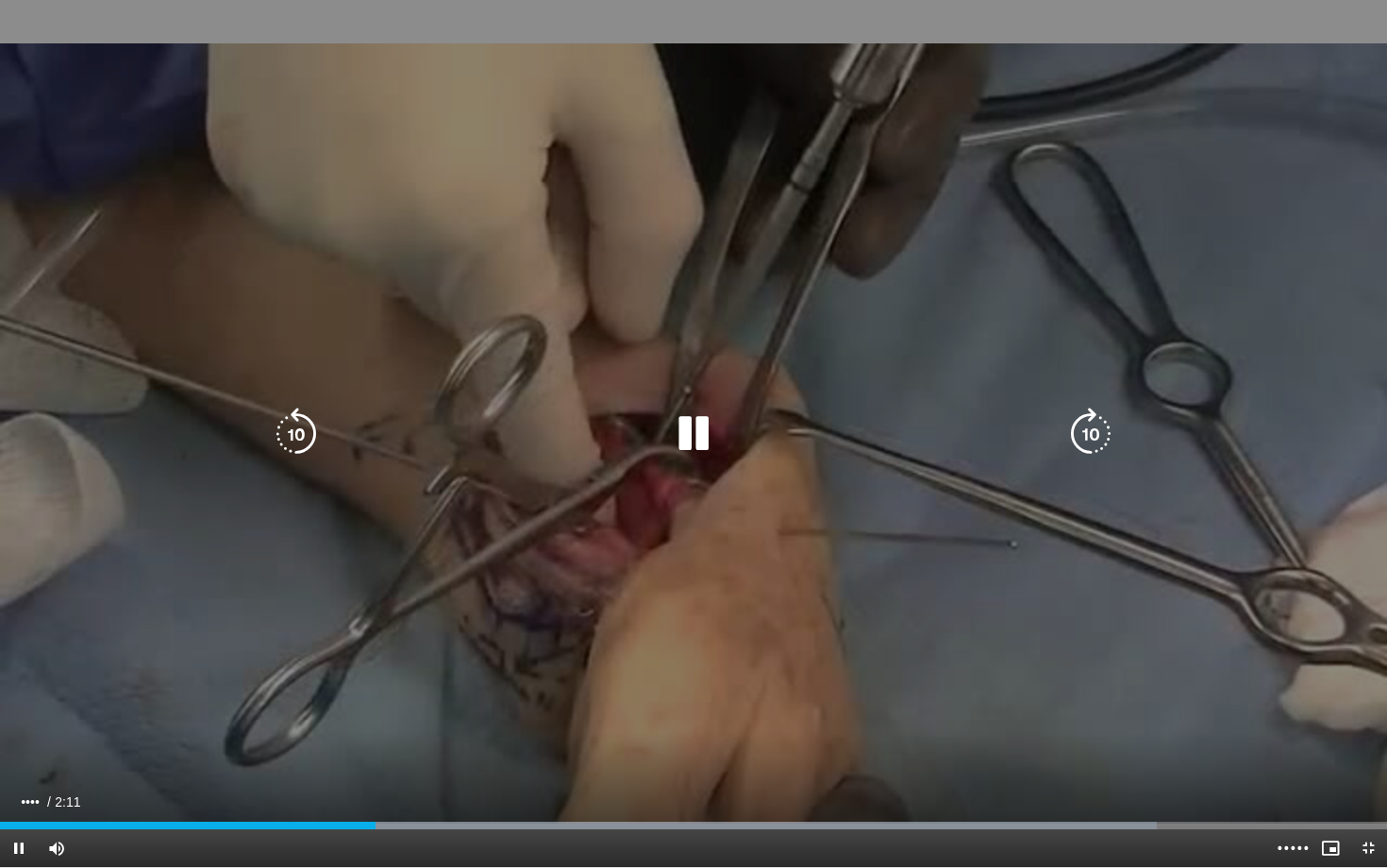 click at bounding box center [694, 434] 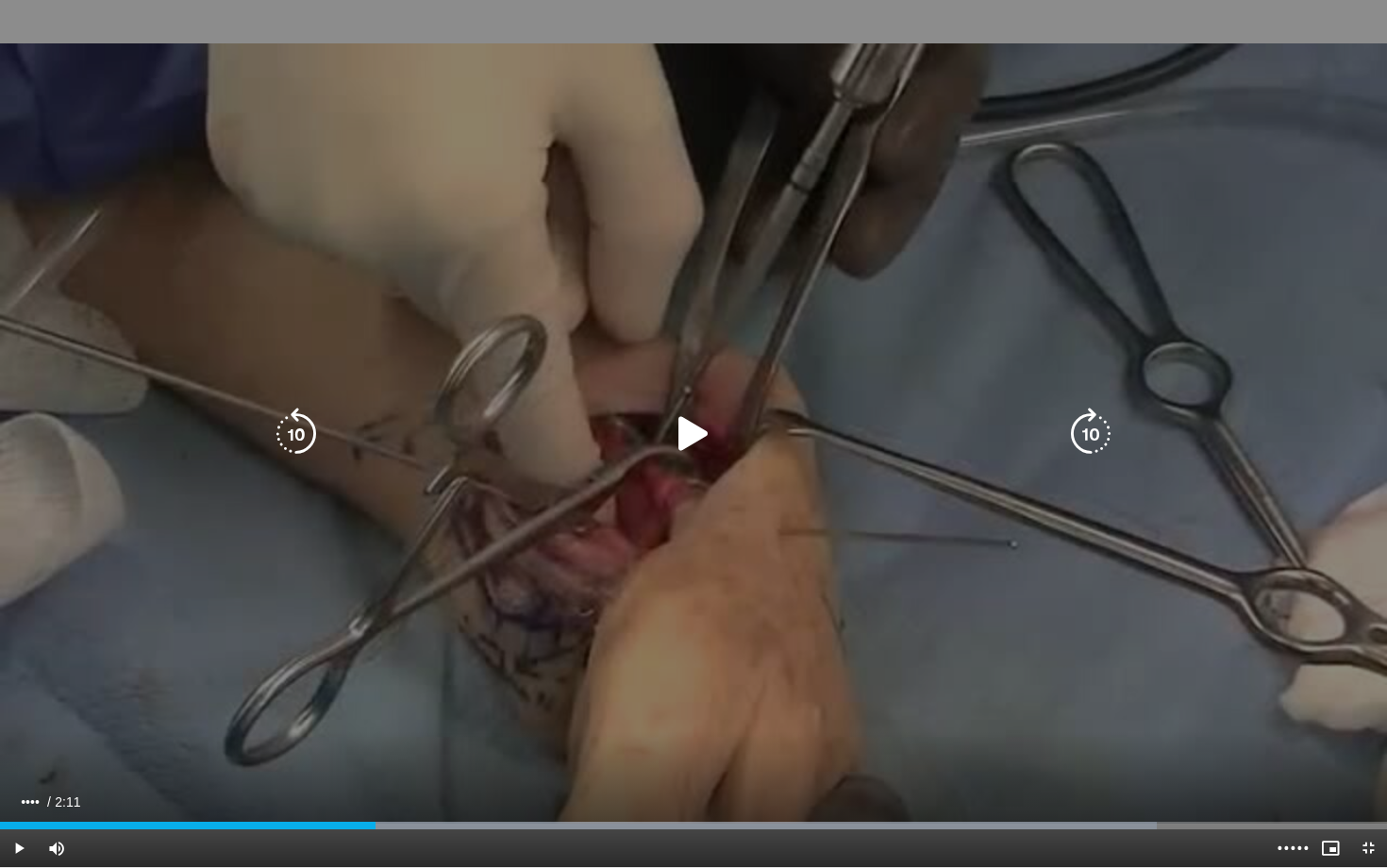 click at bounding box center (694, 434) 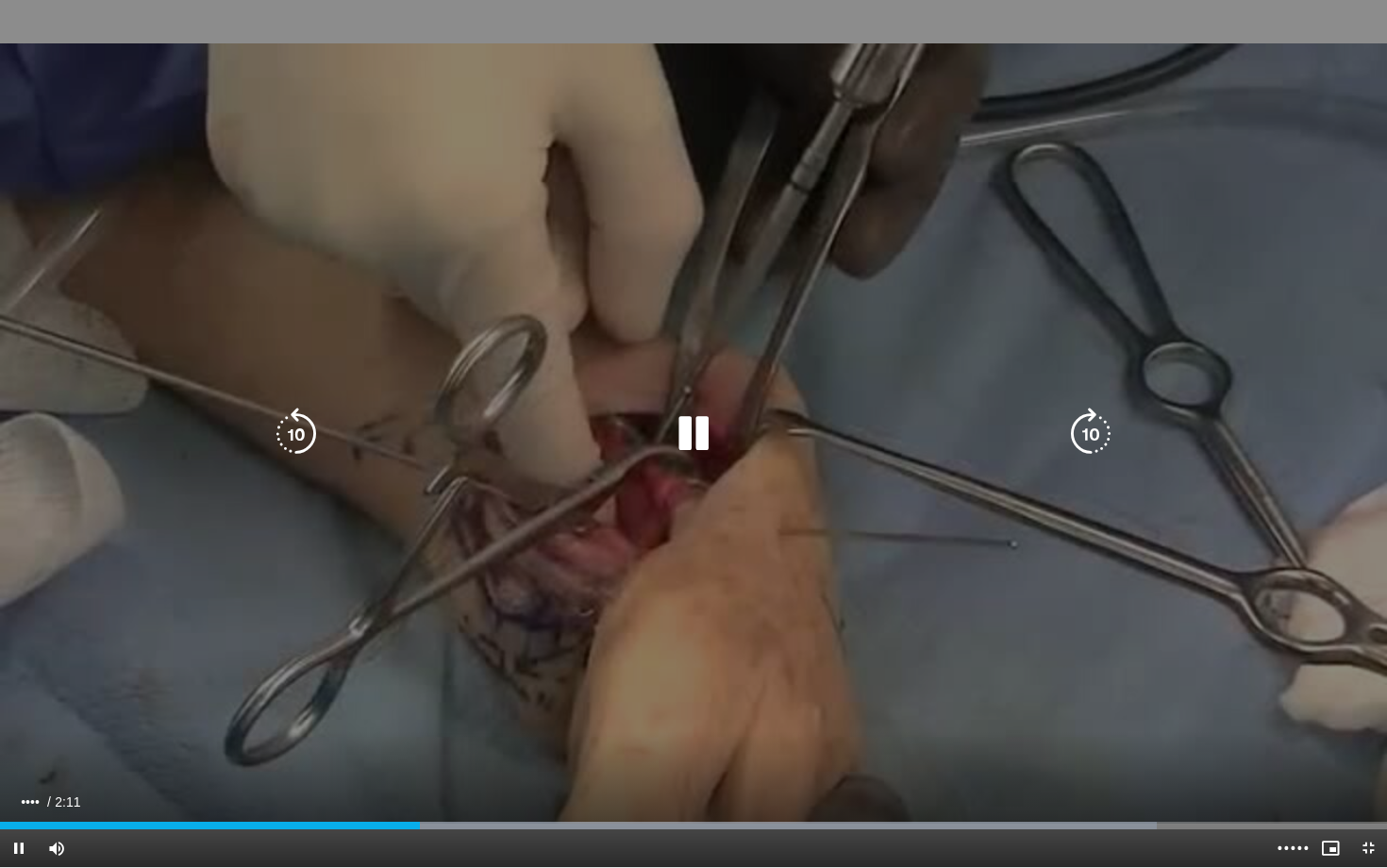 click at bounding box center [694, 434] 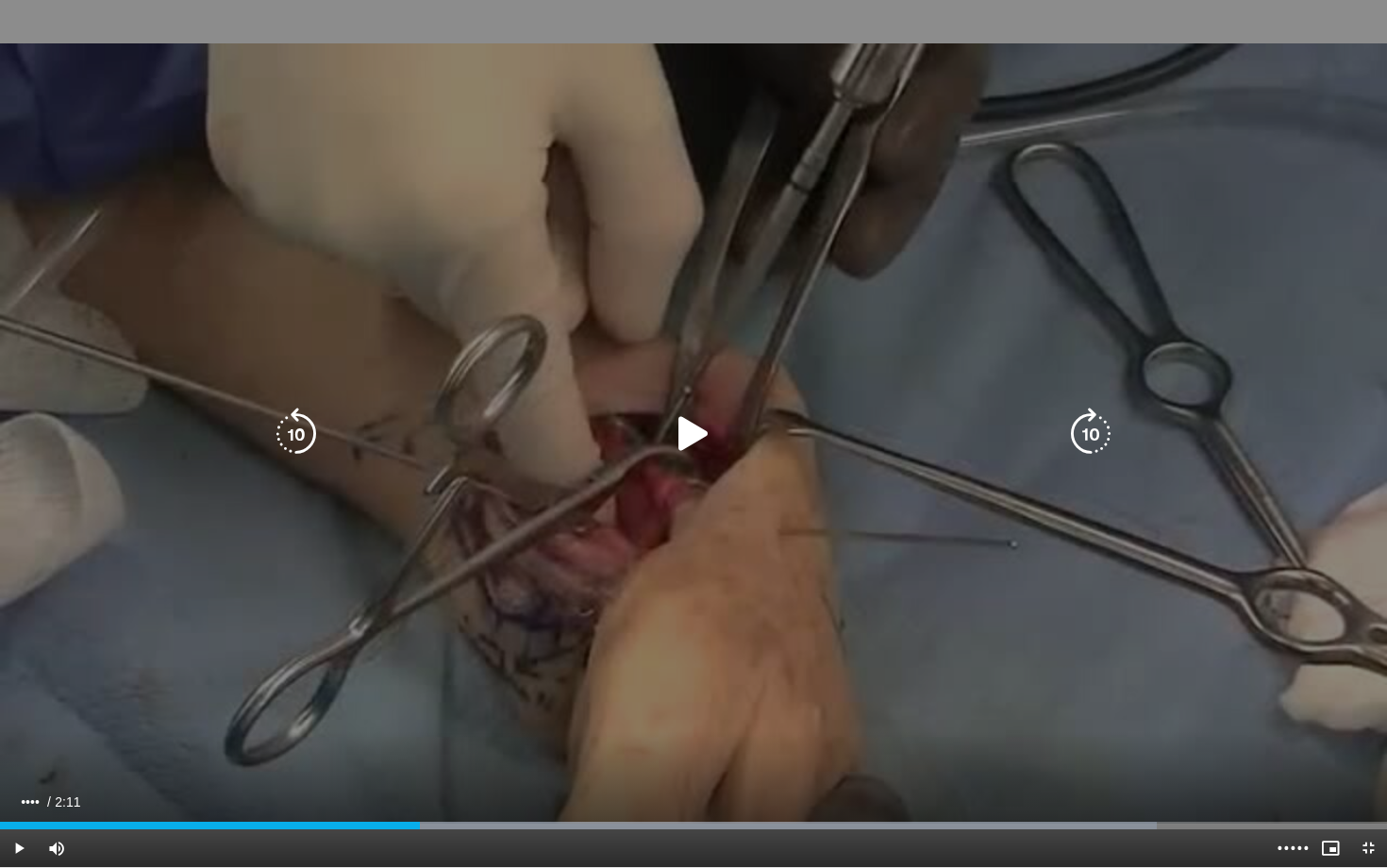 click on "30 seconds
Tap to unmute" at bounding box center (694, 433) 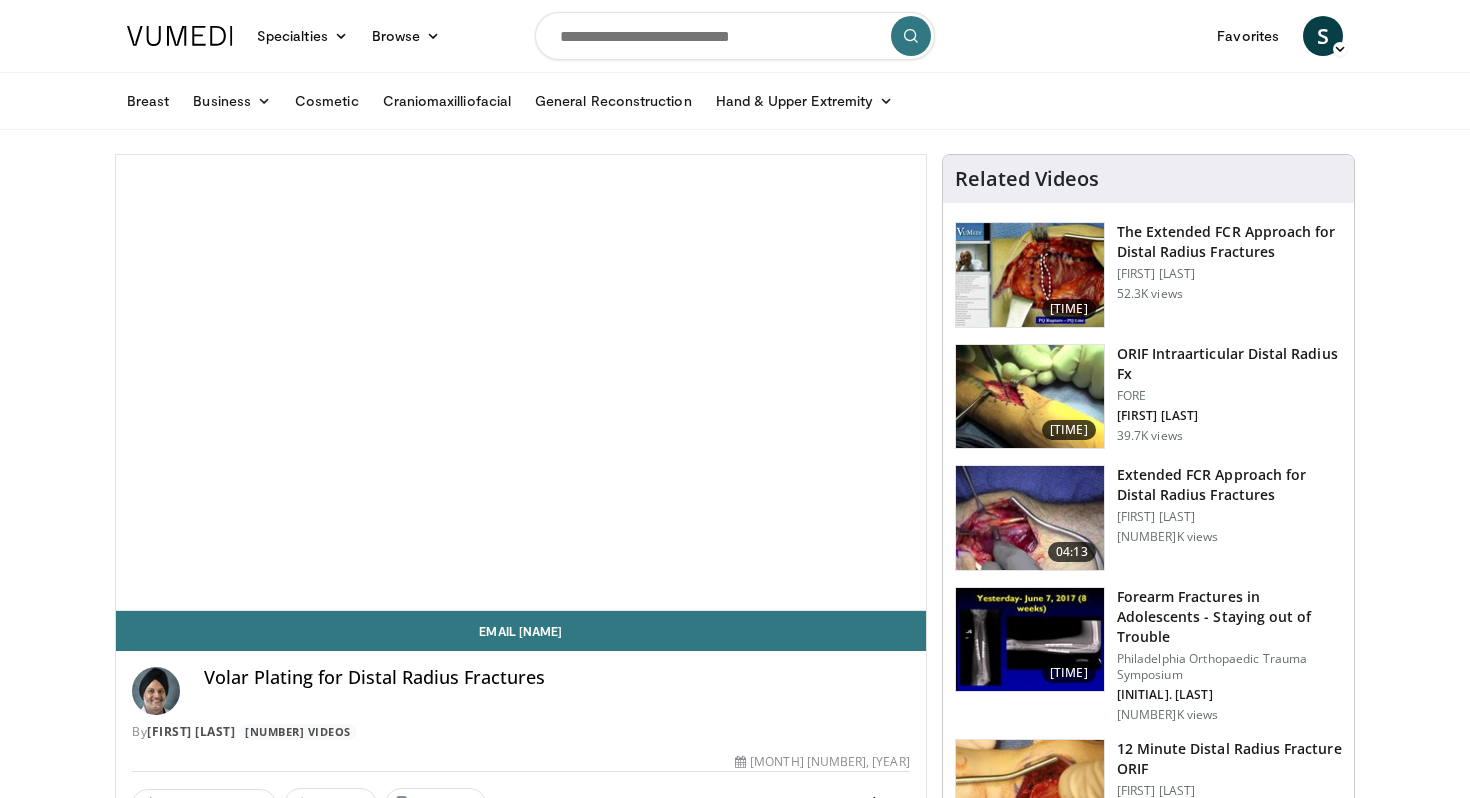 scroll, scrollTop: 0, scrollLeft: 0, axis: both 